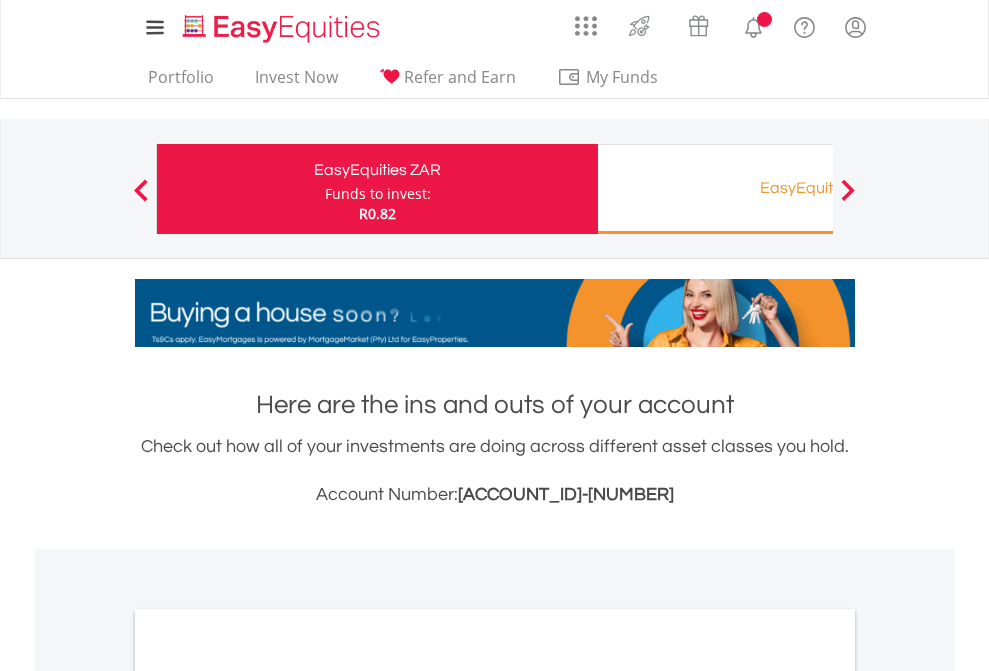 scroll, scrollTop: 0, scrollLeft: 0, axis: both 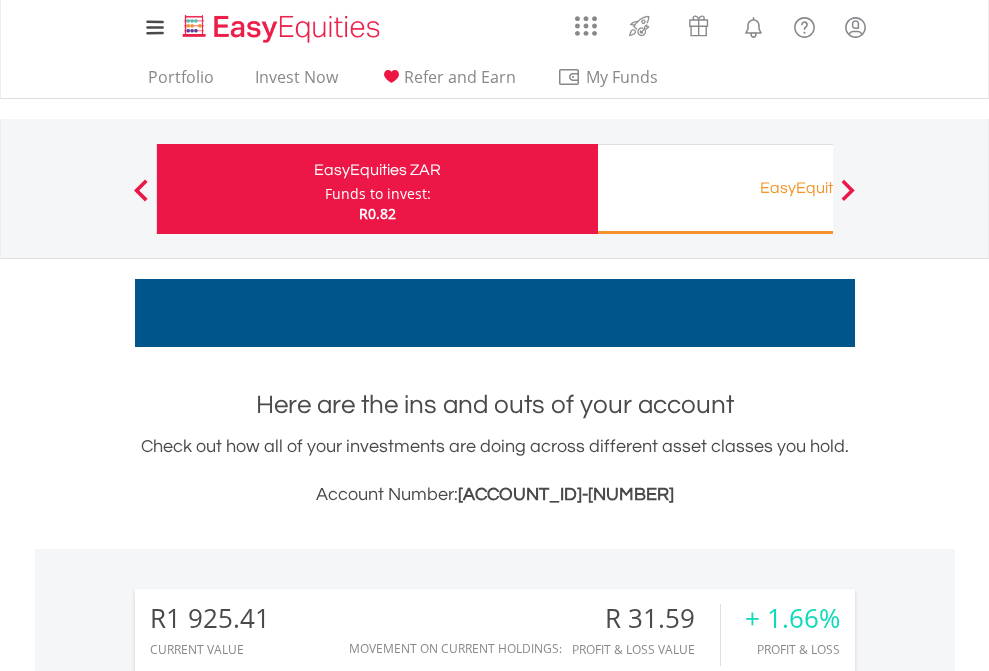 click on "Funds to invest:" at bounding box center [378, 194] 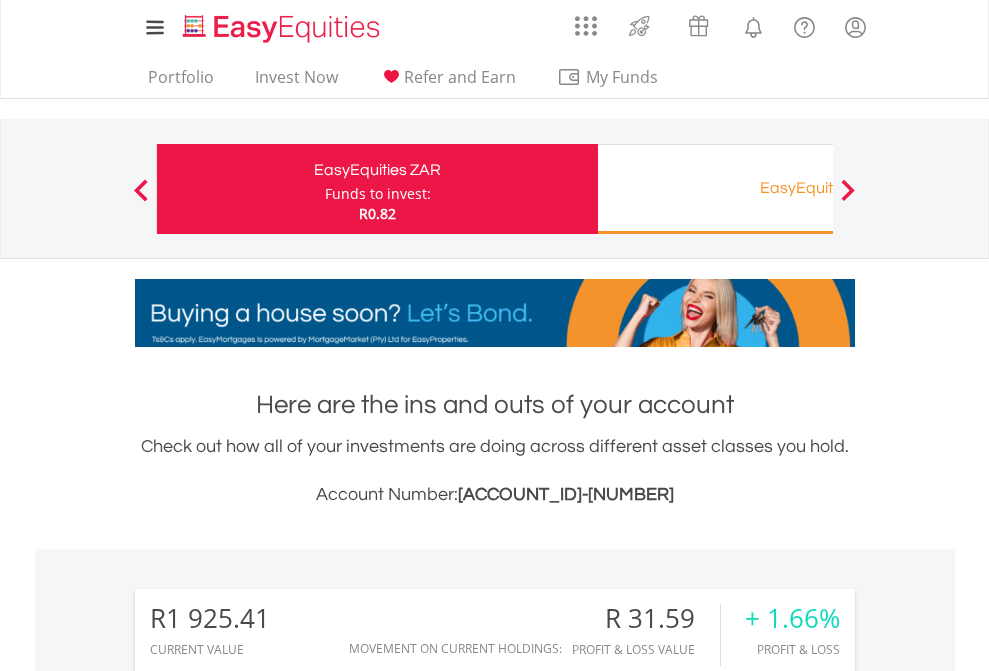 scroll, scrollTop: 999808, scrollLeft: 999687, axis: both 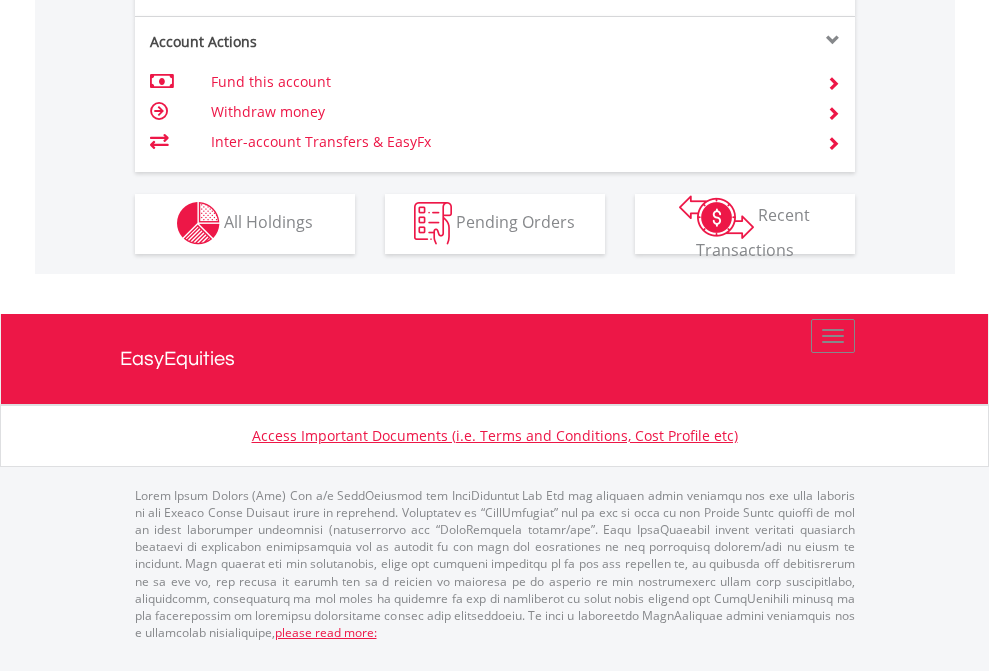 click on "Investment types" at bounding box center [706, -337] 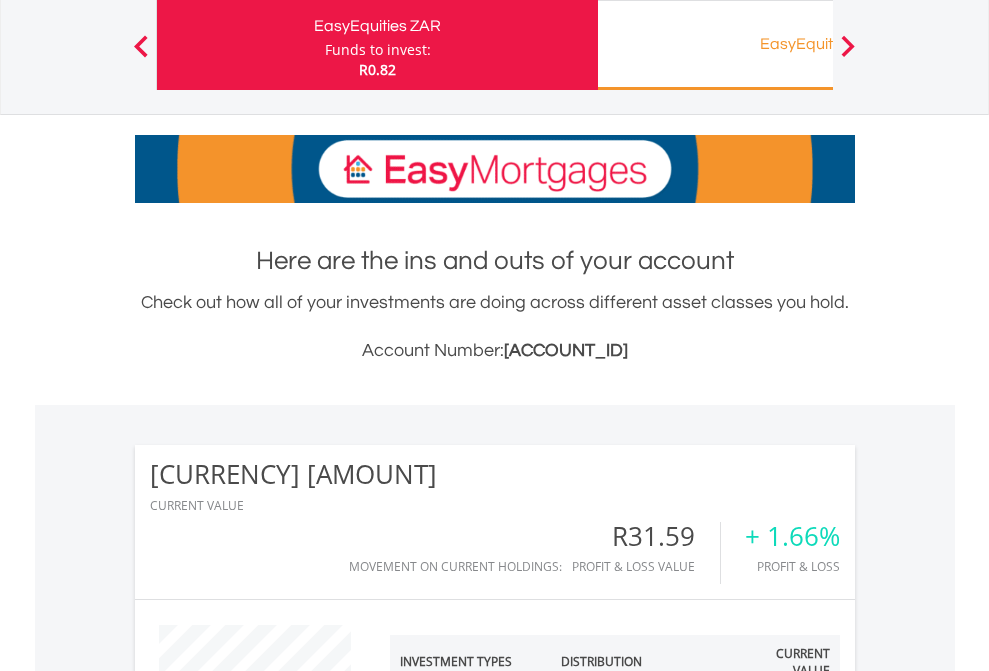 click on "EasyEquities RA" at bounding box center [818, 44] 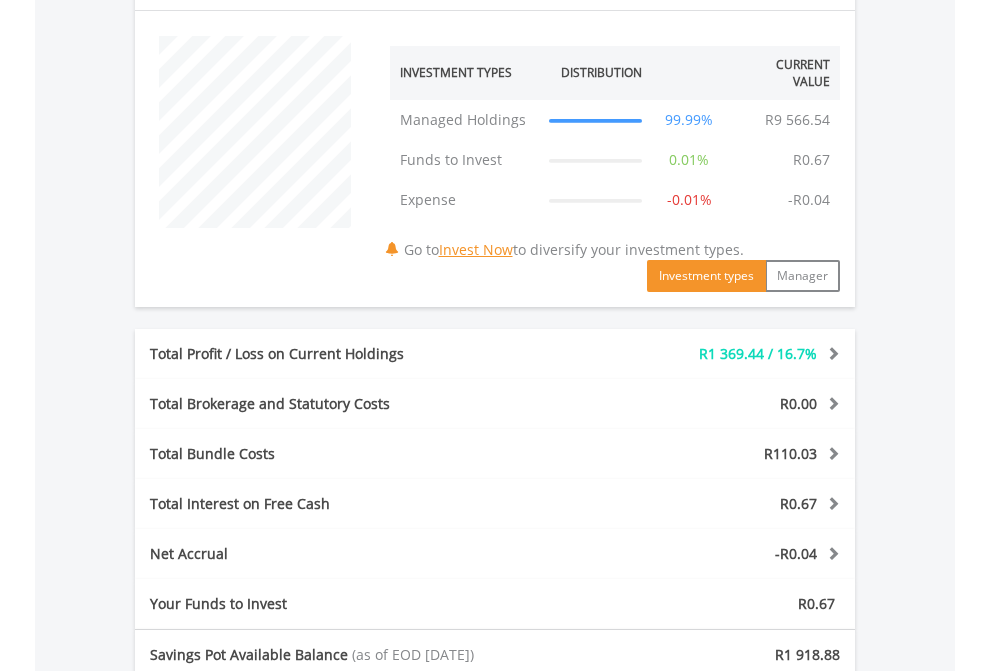 scroll, scrollTop: 1342, scrollLeft: 0, axis: vertical 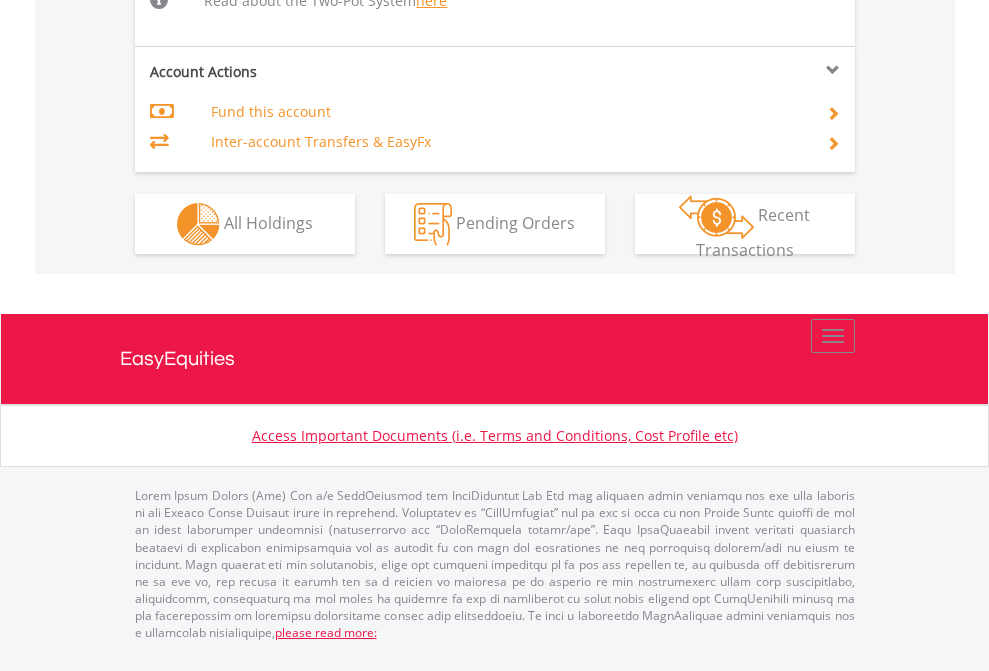 click on "Investment types" at bounding box center [706, -498] 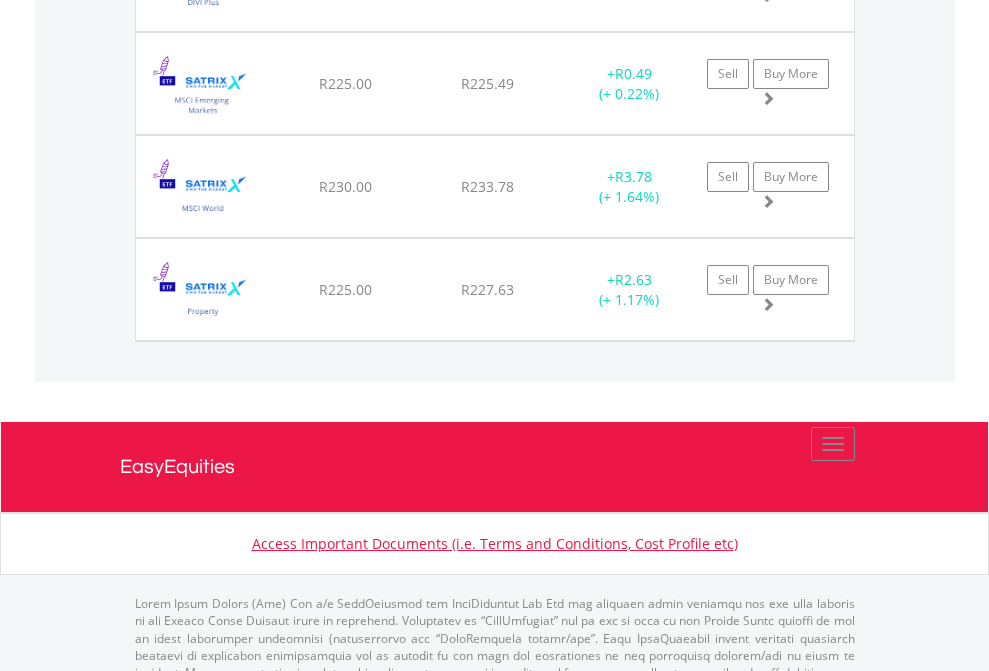 scroll, scrollTop: 2225, scrollLeft: 0, axis: vertical 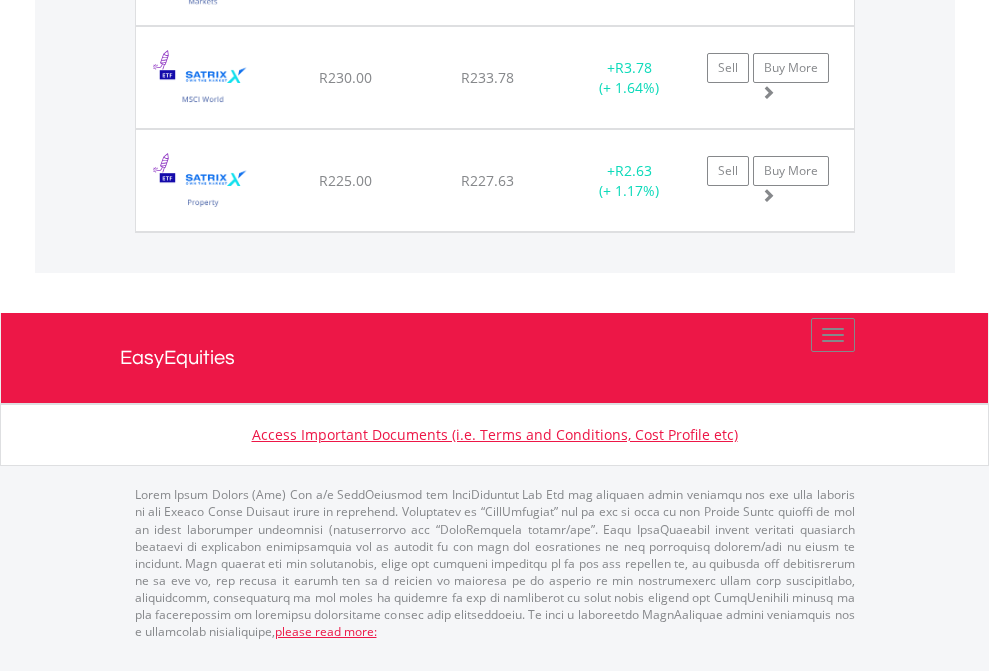 click on "EasyEquities RA" at bounding box center (818, -1854) 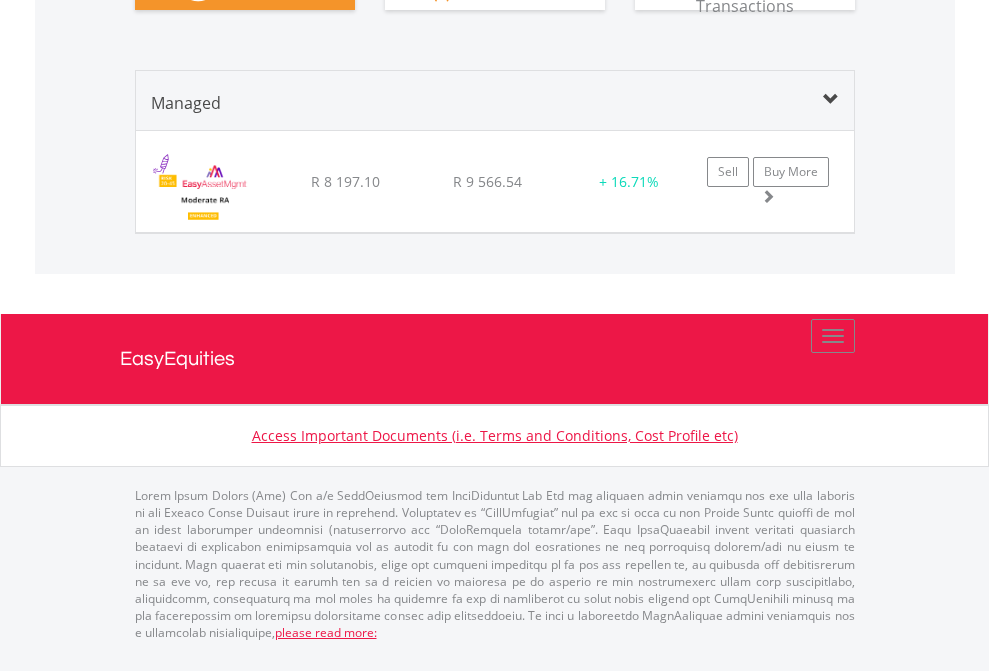 scroll, scrollTop: 1956, scrollLeft: 0, axis: vertical 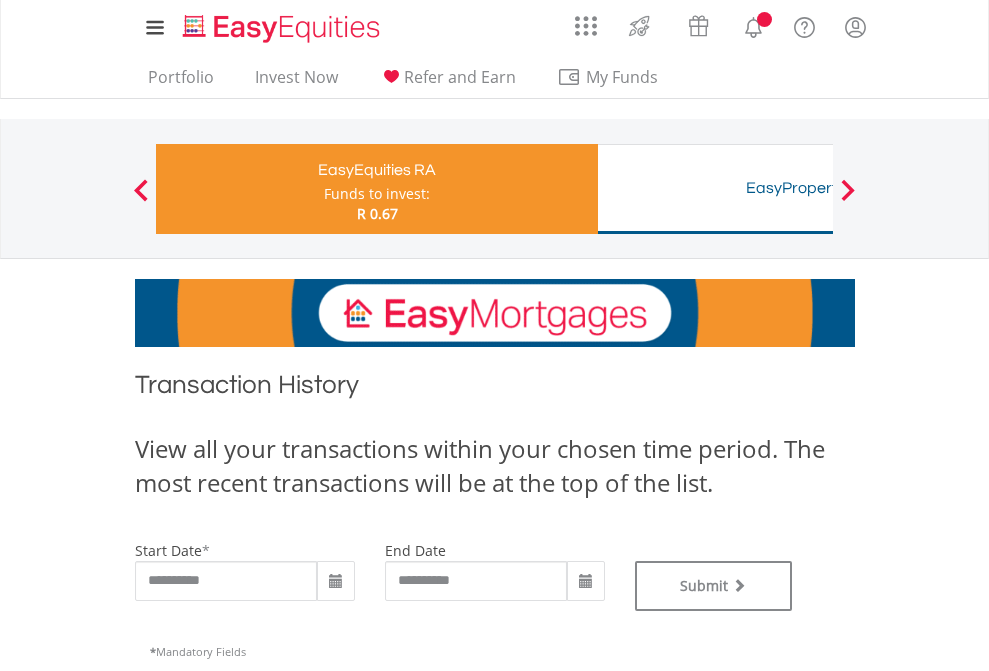 type on "**********" 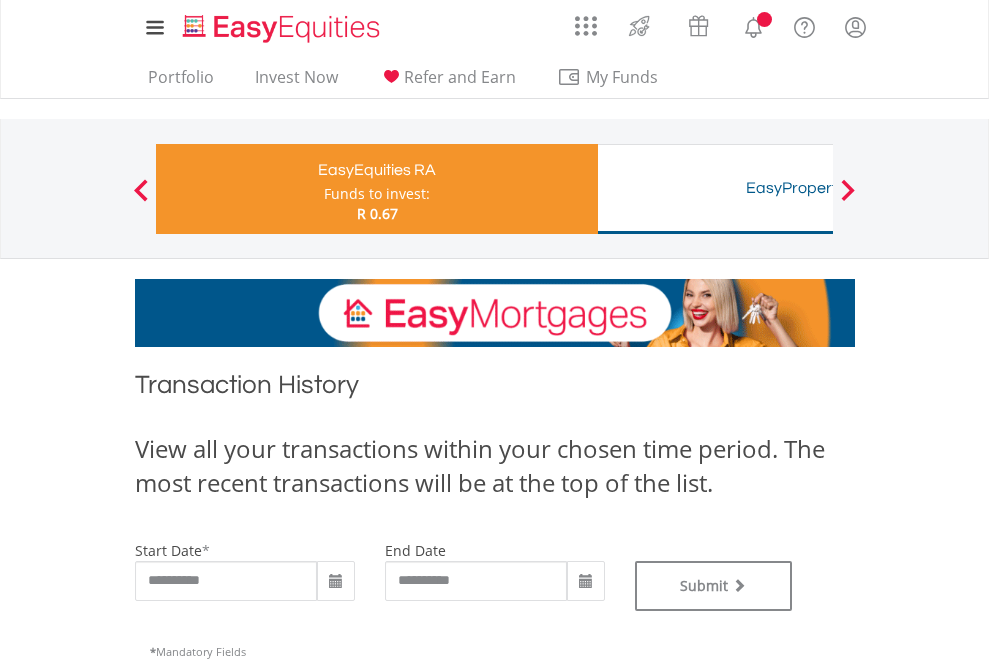 type on "**********" 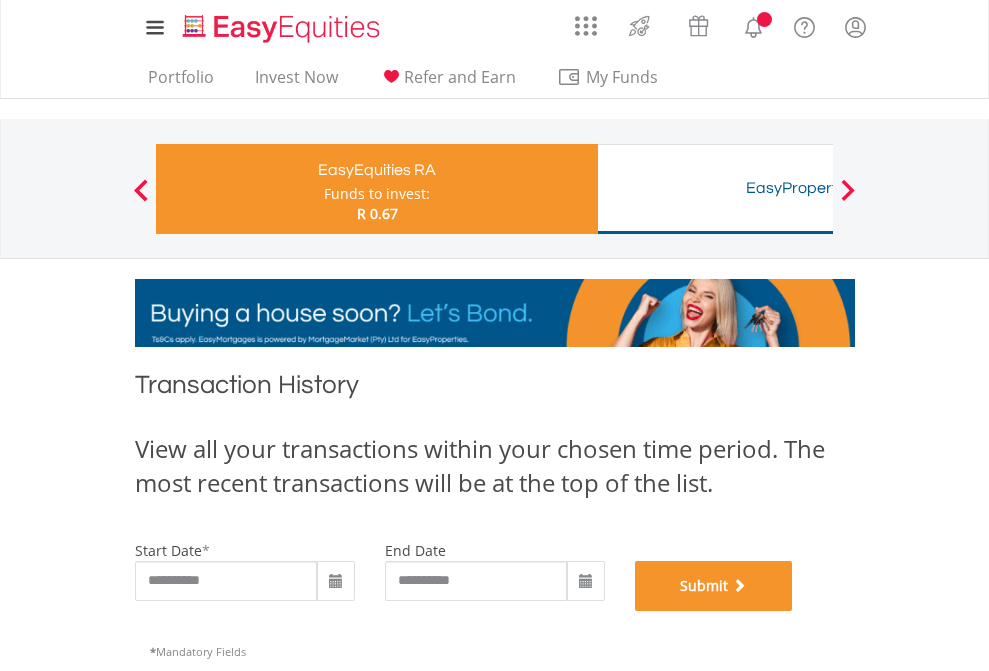 click on "Submit" at bounding box center (714, 586) 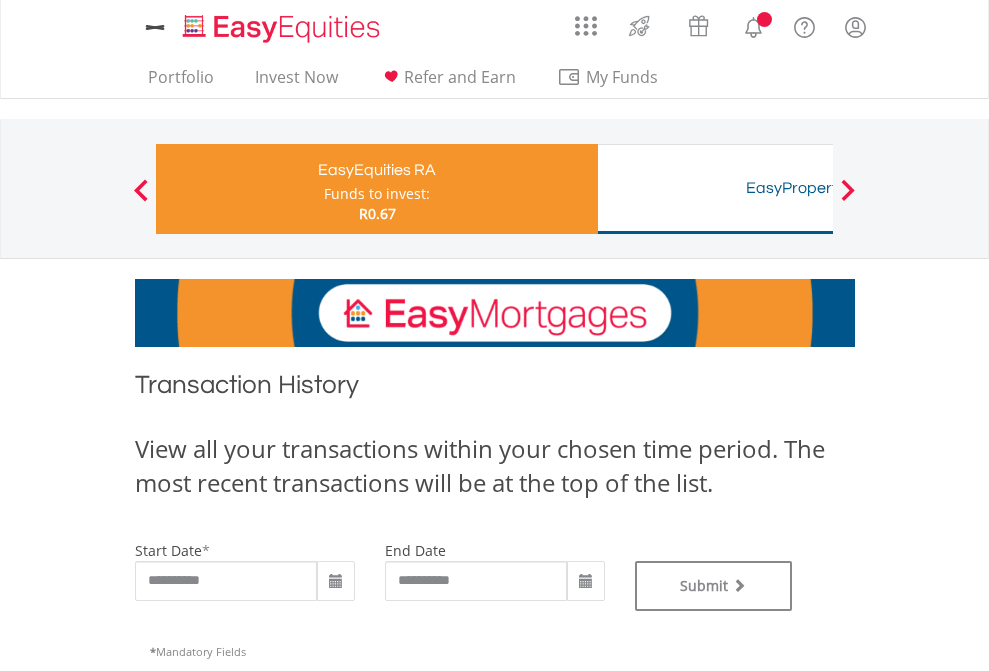 scroll, scrollTop: 0, scrollLeft: 0, axis: both 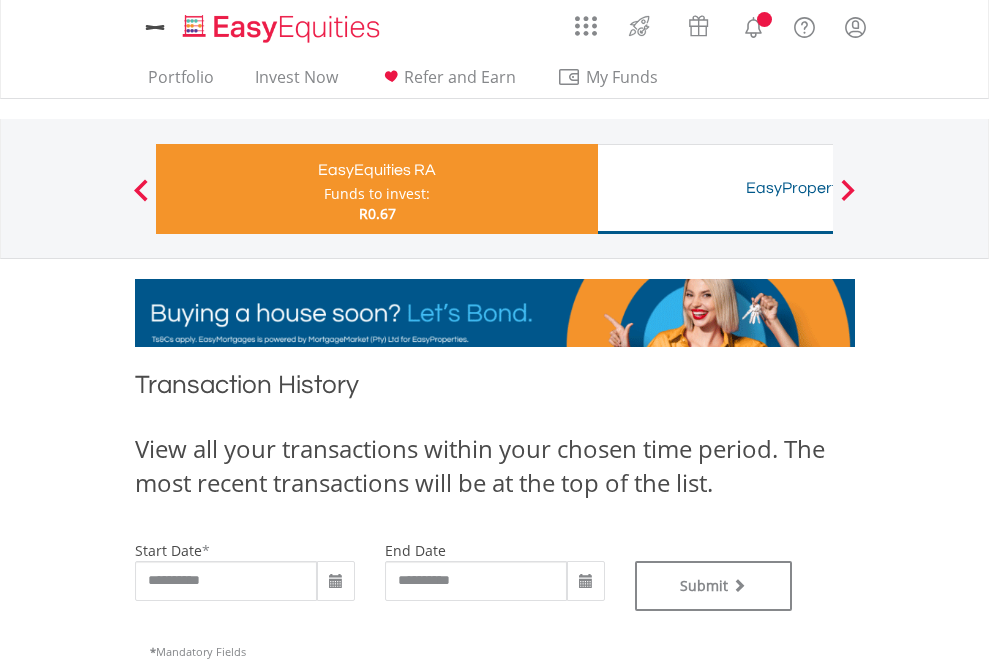 click on "Funds to invest:" at bounding box center [377, 194] 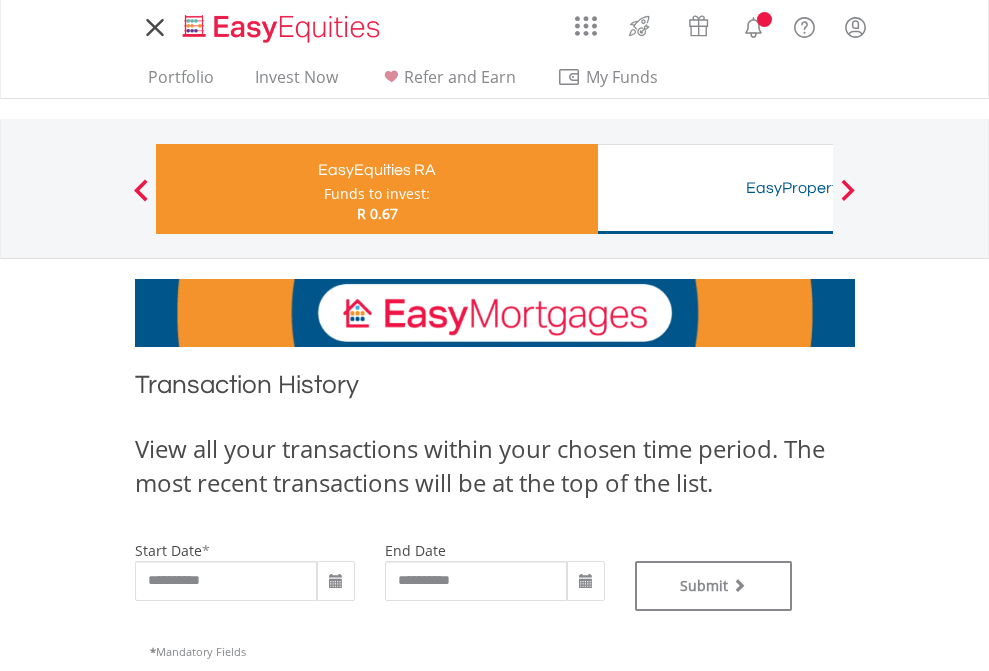 scroll, scrollTop: 0, scrollLeft: 0, axis: both 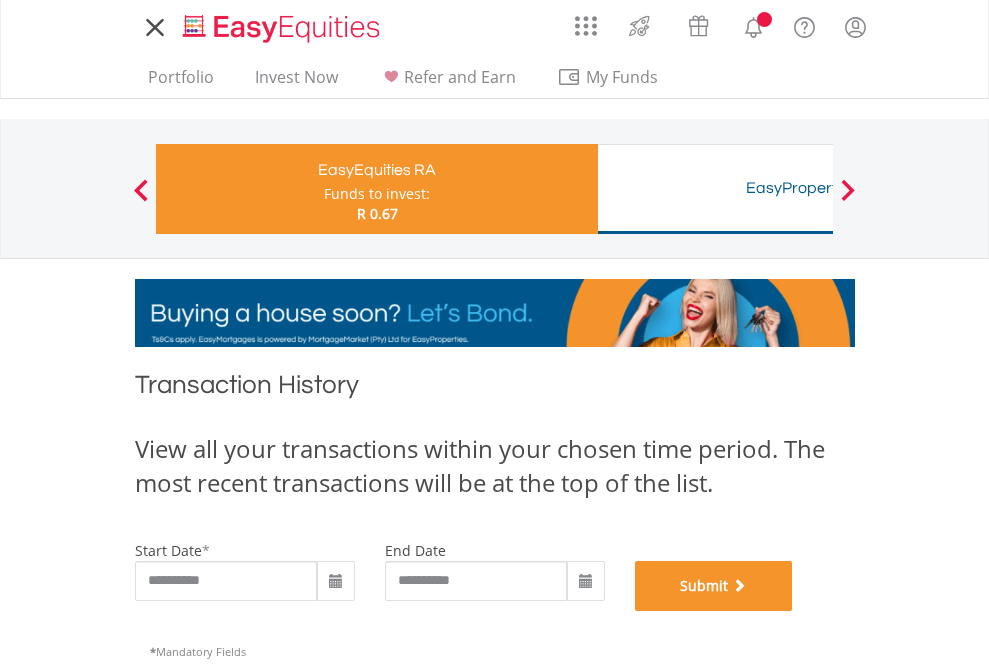 click on "Submit" at bounding box center [714, 586] 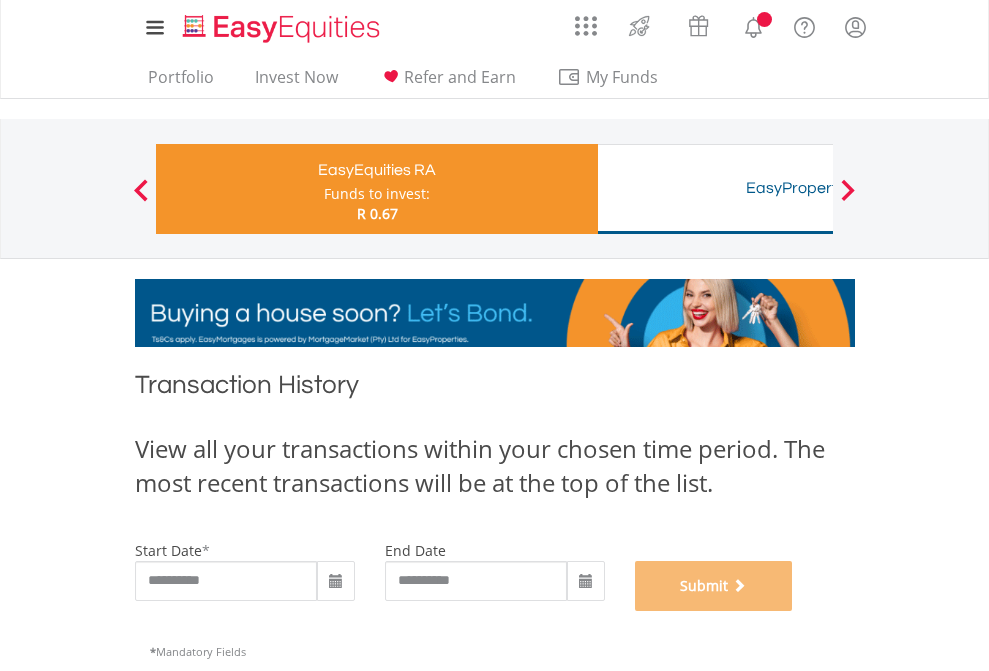 scroll, scrollTop: 811, scrollLeft: 0, axis: vertical 